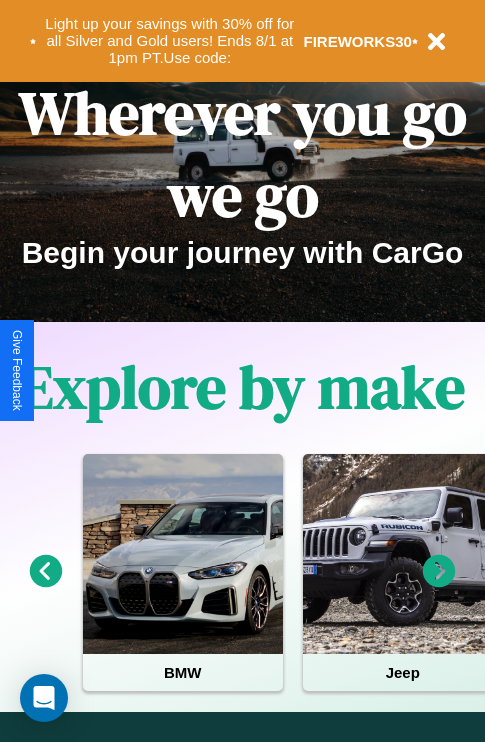 scroll, scrollTop: 0, scrollLeft: 0, axis: both 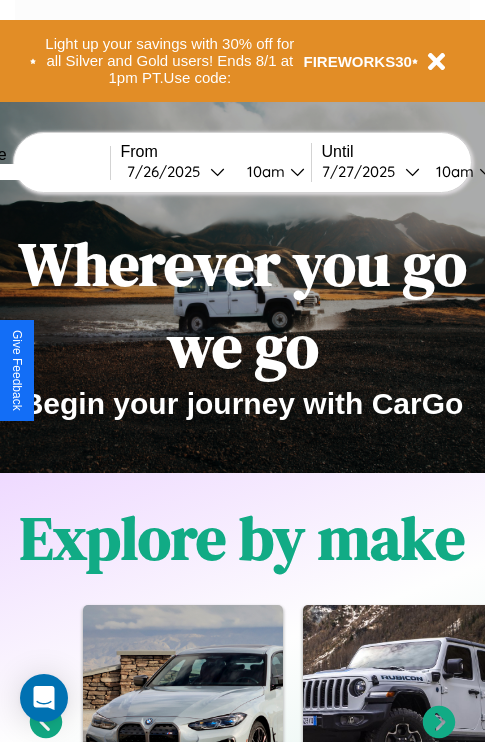 click at bounding box center (35, 172) 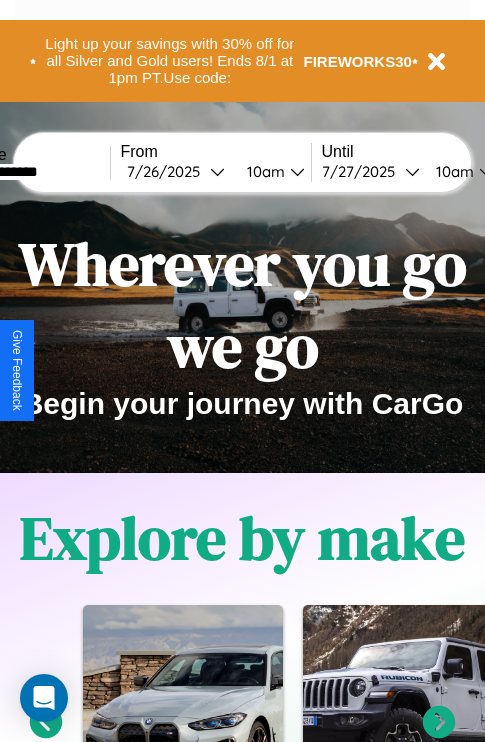 type on "**********" 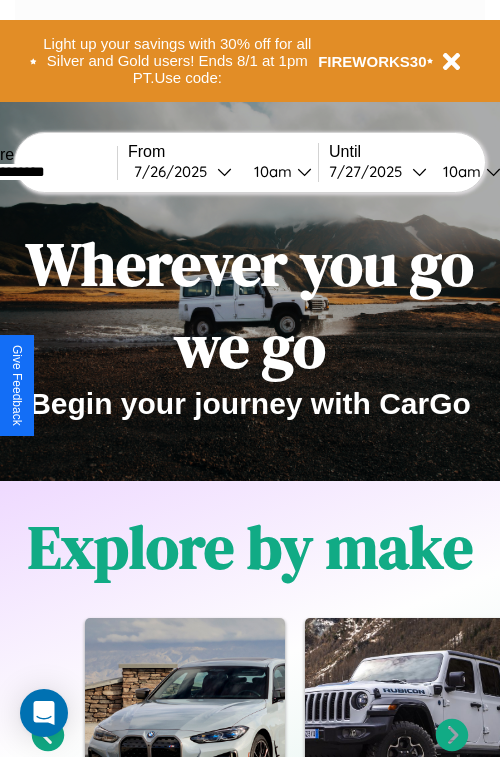 select on "*" 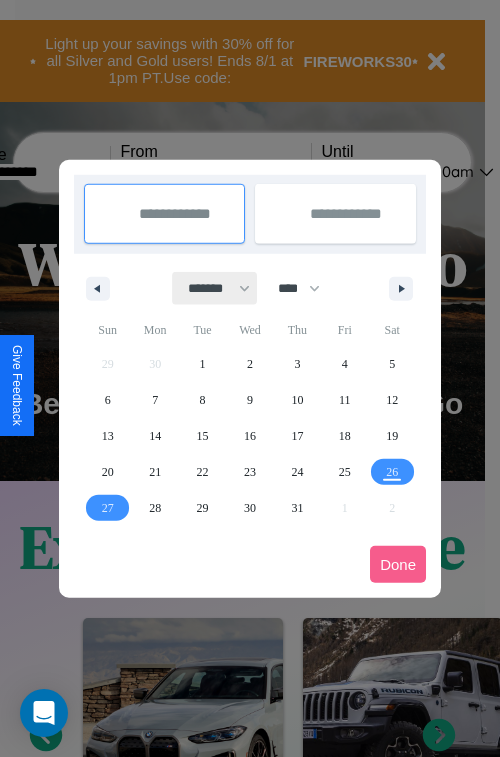 click on "******* ******** ***** ***** *** **** **** ****** ********* ******* ******** ********" at bounding box center [215, 288] 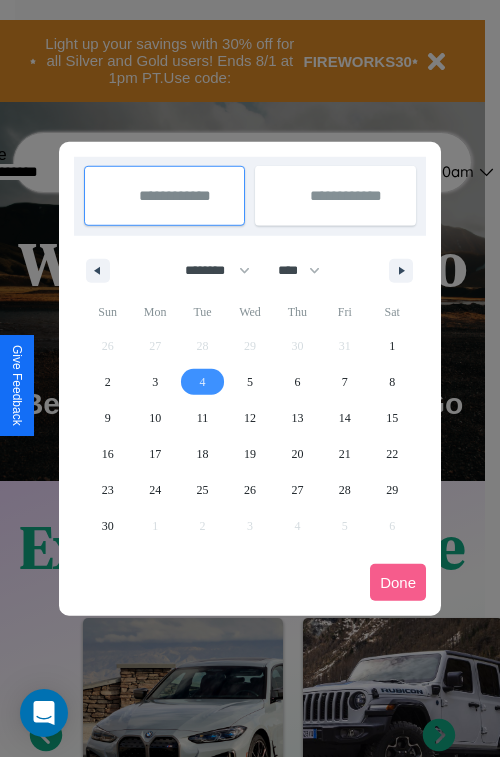 click on "4" at bounding box center [203, 382] 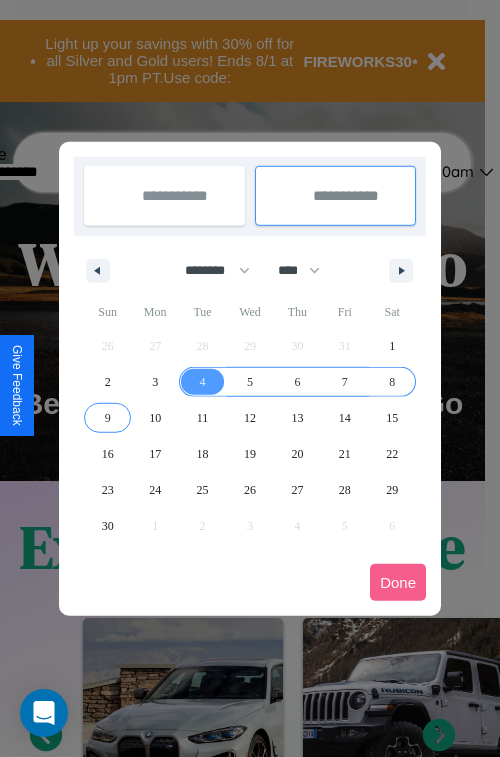 click on "9" at bounding box center [108, 418] 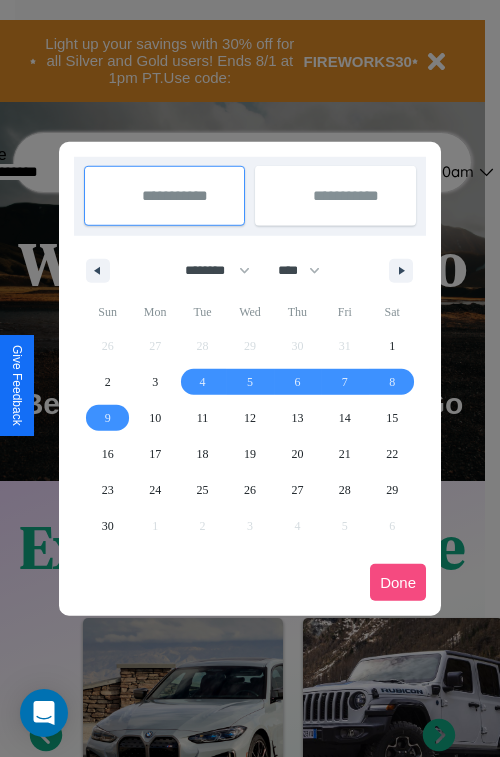 click on "Done" at bounding box center [398, 582] 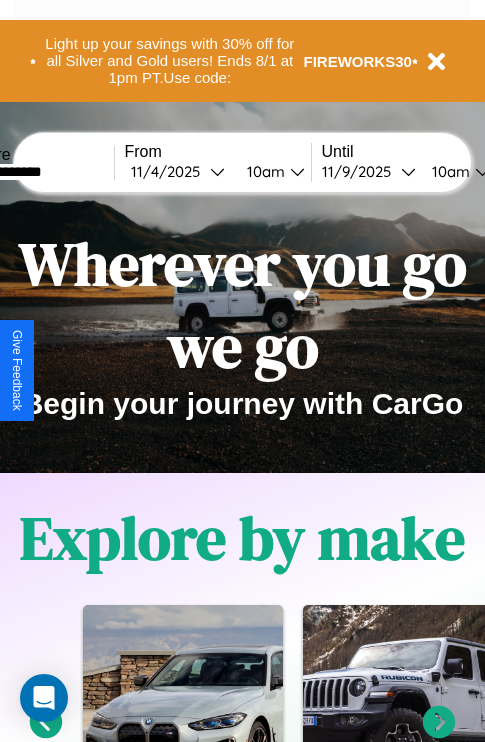 scroll, scrollTop: 0, scrollLeft: 72, axis: horizontal 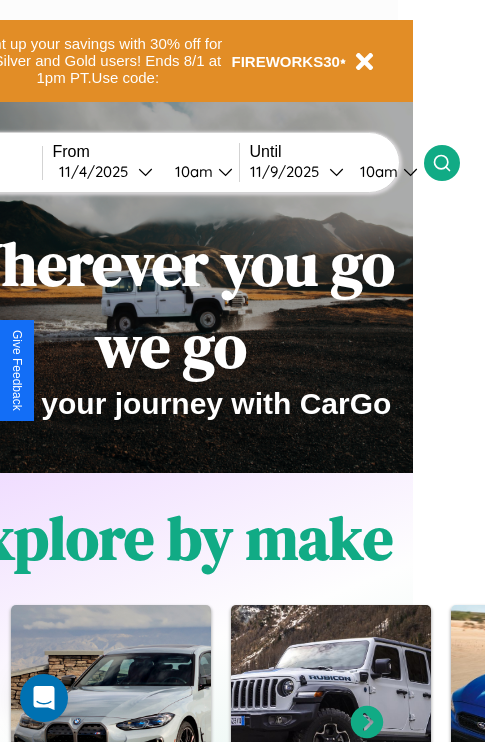 click 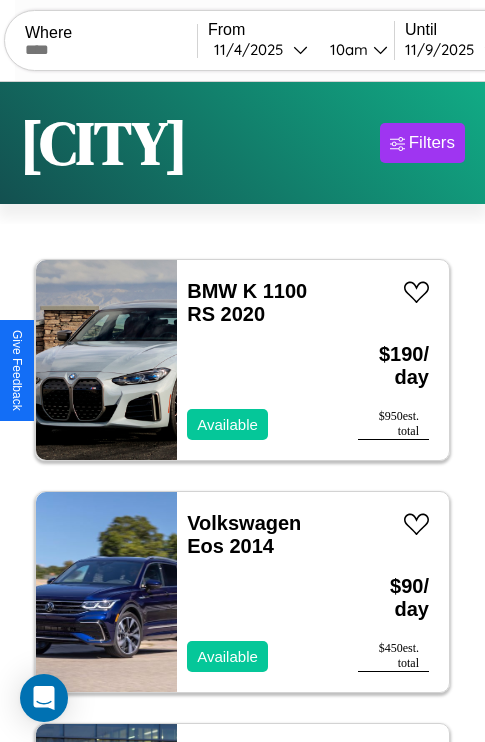 scroll, scrollTop: 177, scrollLeft: 0, axis: vertical 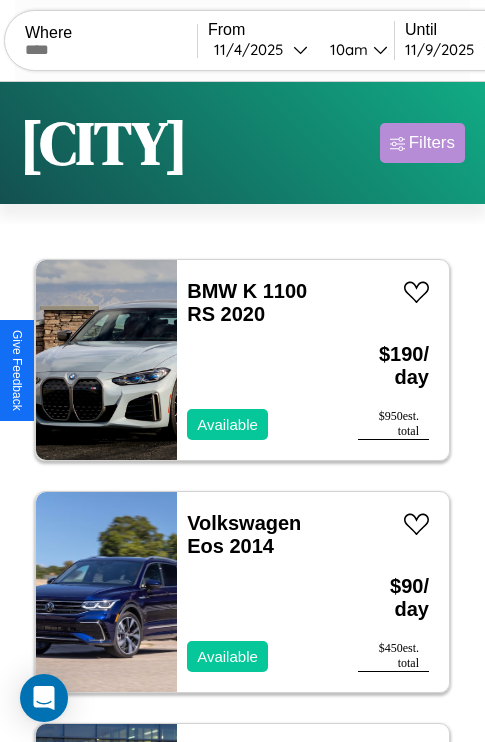 click on "Filters" at bounding box center (432, 143) 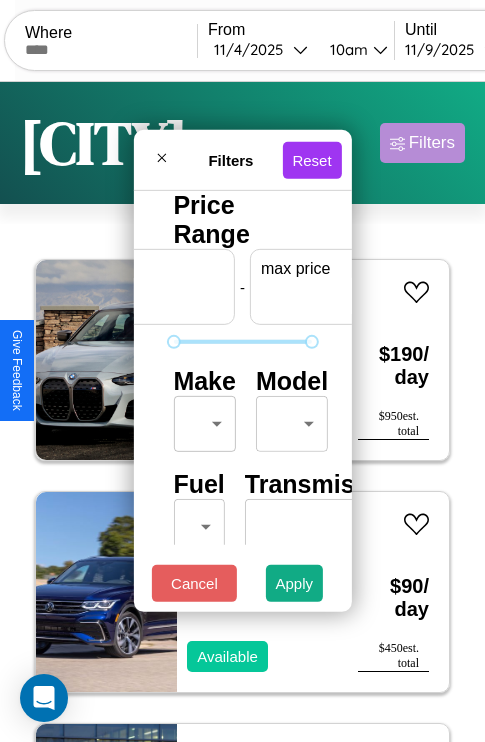scroll, scrollTop: 0, scrollLeft: 124, axis: horizontal 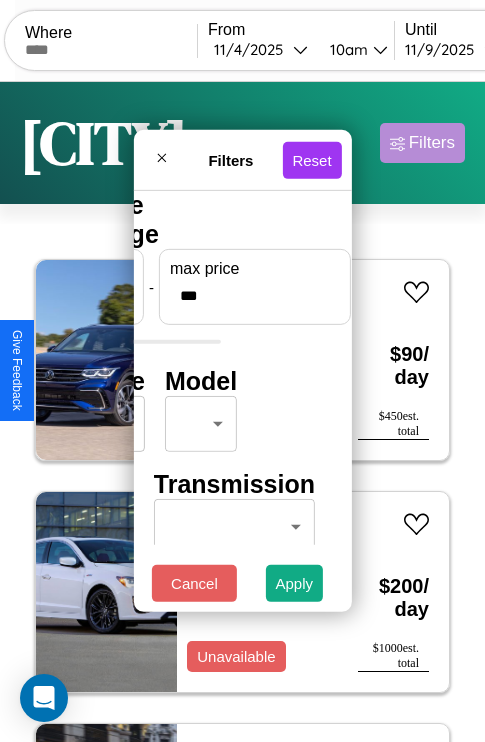 type on "***" 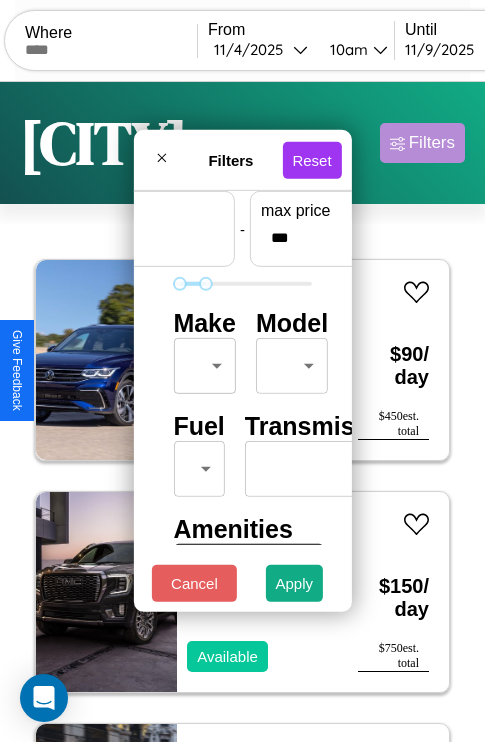 scroll, scrollTop: 59, scrollLeft: 0, axis: vertical 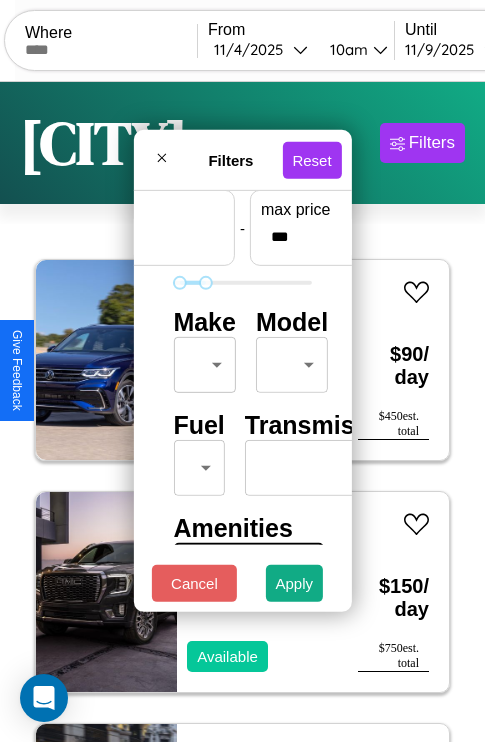 type on "**" 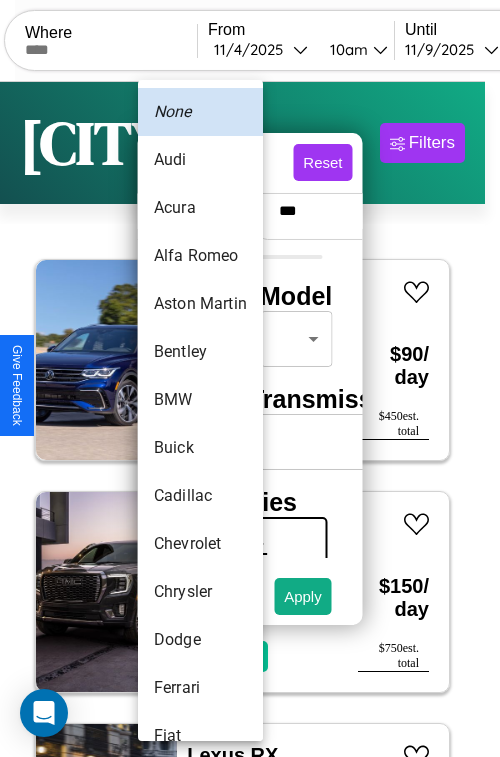 click on "Aston Martin" at bounding box center (200, 304) 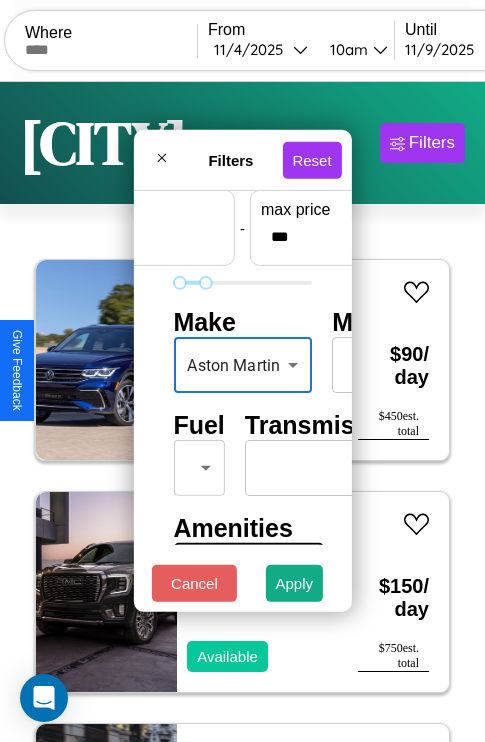 scroll, scrollTop: 162, scrollLeft: 0, axis: vertical 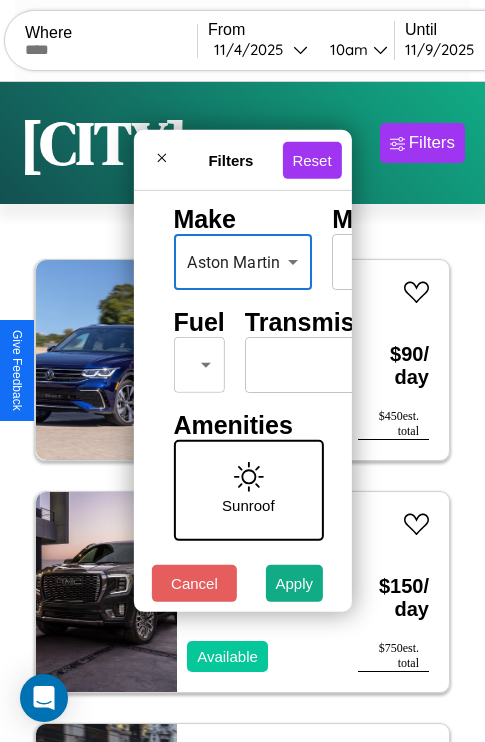 click on "Grand Highlander" at bounding box center (242, 412) 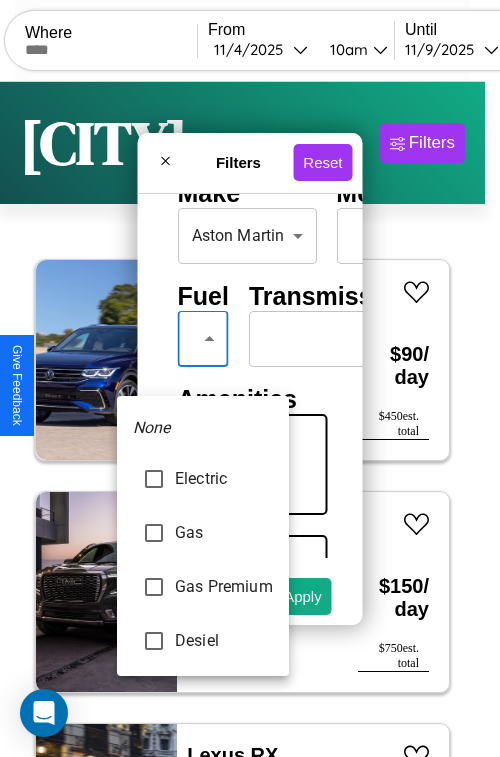 type on "**********" 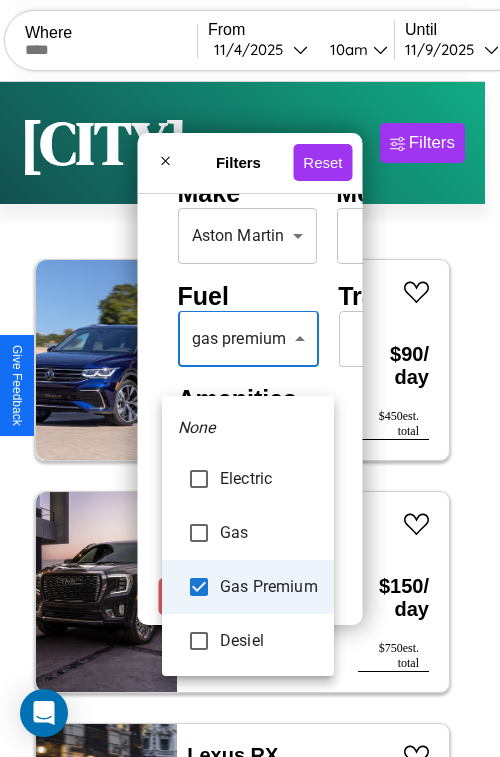 click at bounding box center (250, 378) 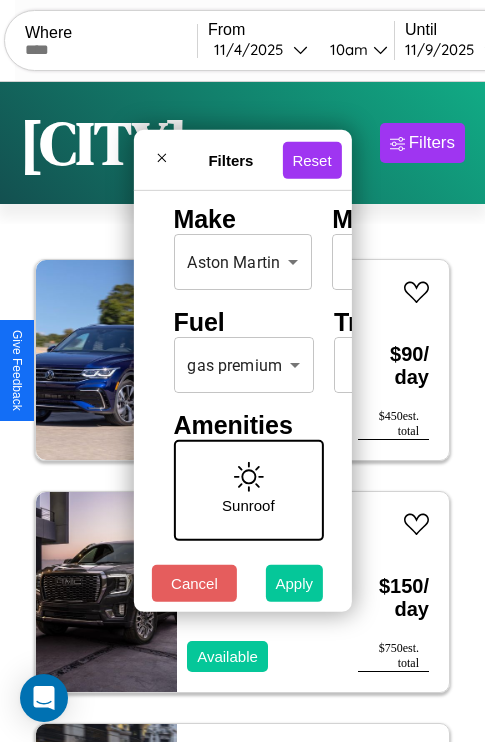 click on "Apply" at bounding box center [295, 583] 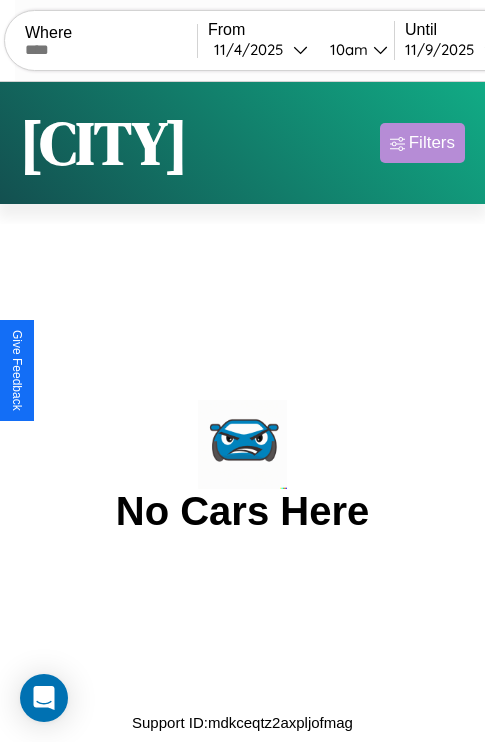 click on "Filters" at bounding box center (432, 143) 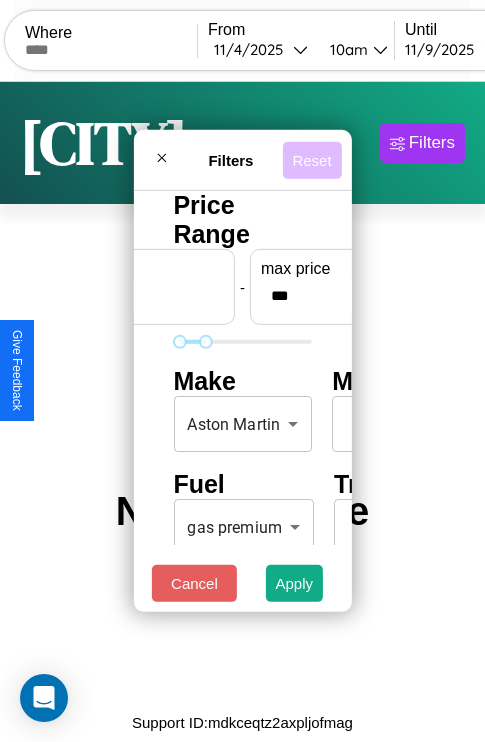 click on "Reset" at bounding box center (311, 159) 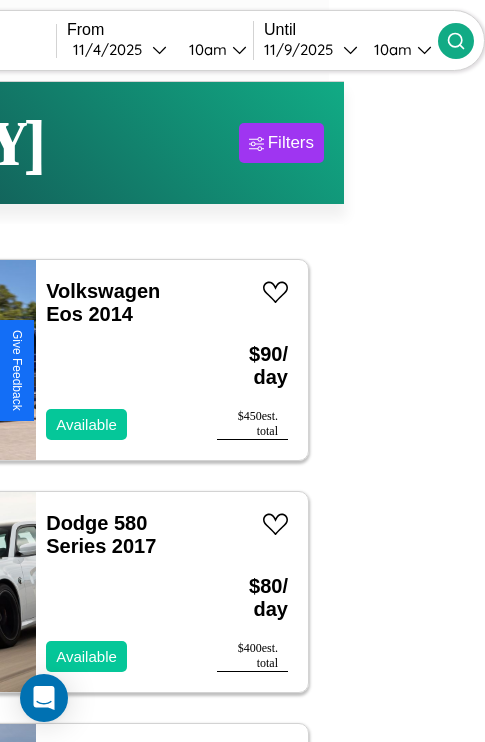 type on "******" 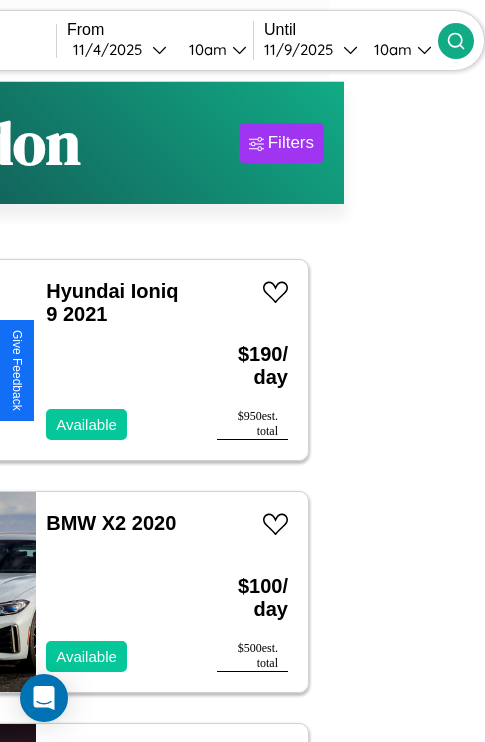scroll, scrollTop: 48, scrollLeft: 104, axis: both 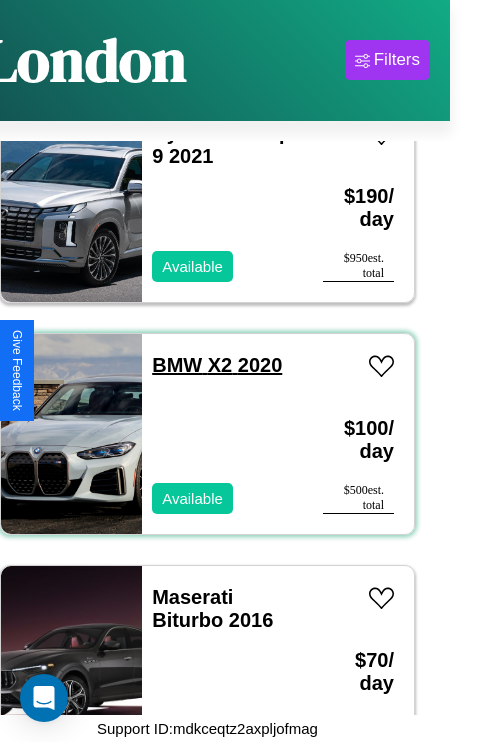 click on "BMW   X2   2020" at bounding box center (217, 365) 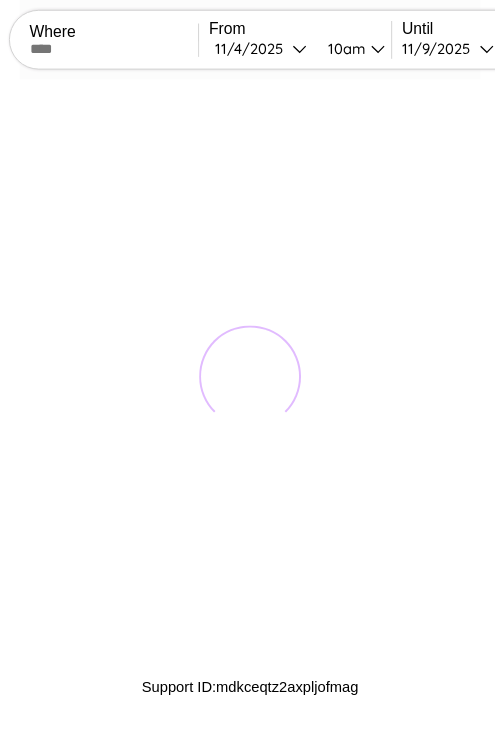 scroll, scrollTop: 0, scrollLeft: 0, axis: both 